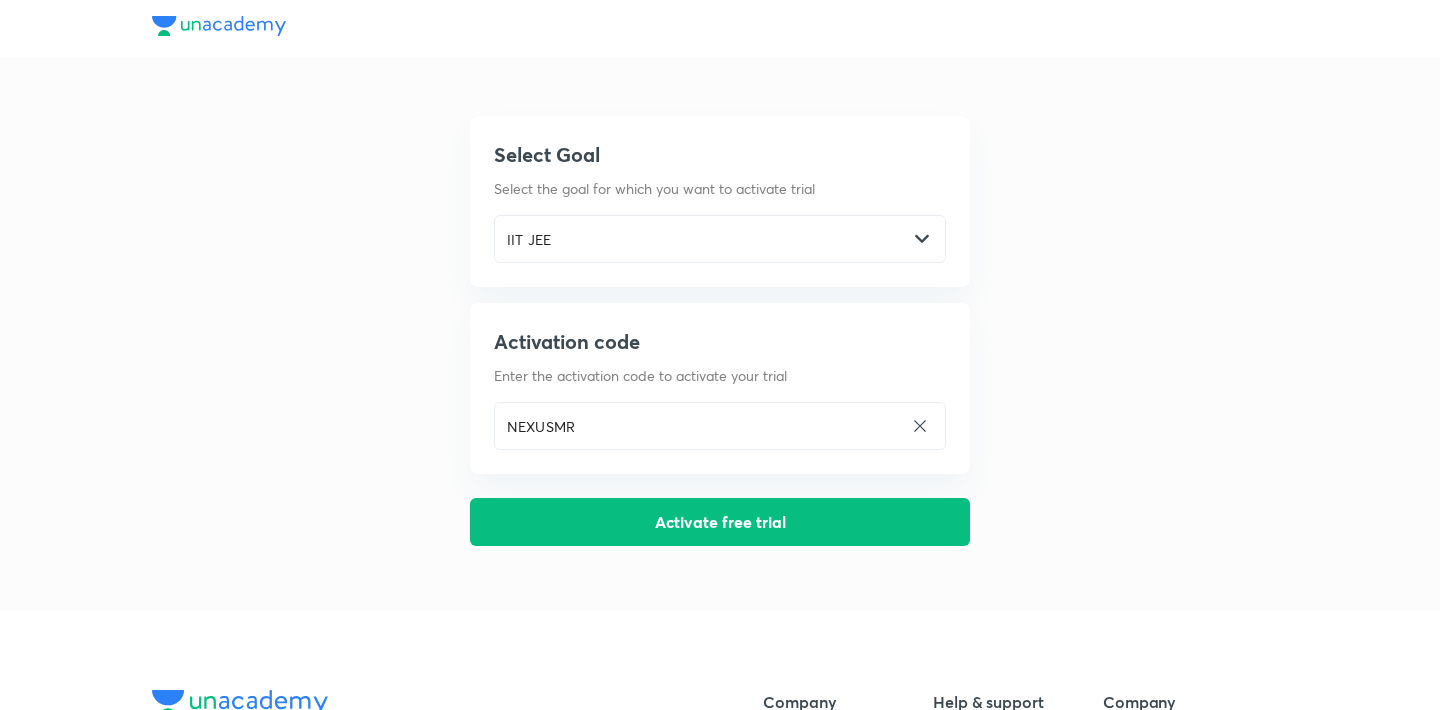 scroll, scrollTop: 0, scrollLeft: 0, axis: both 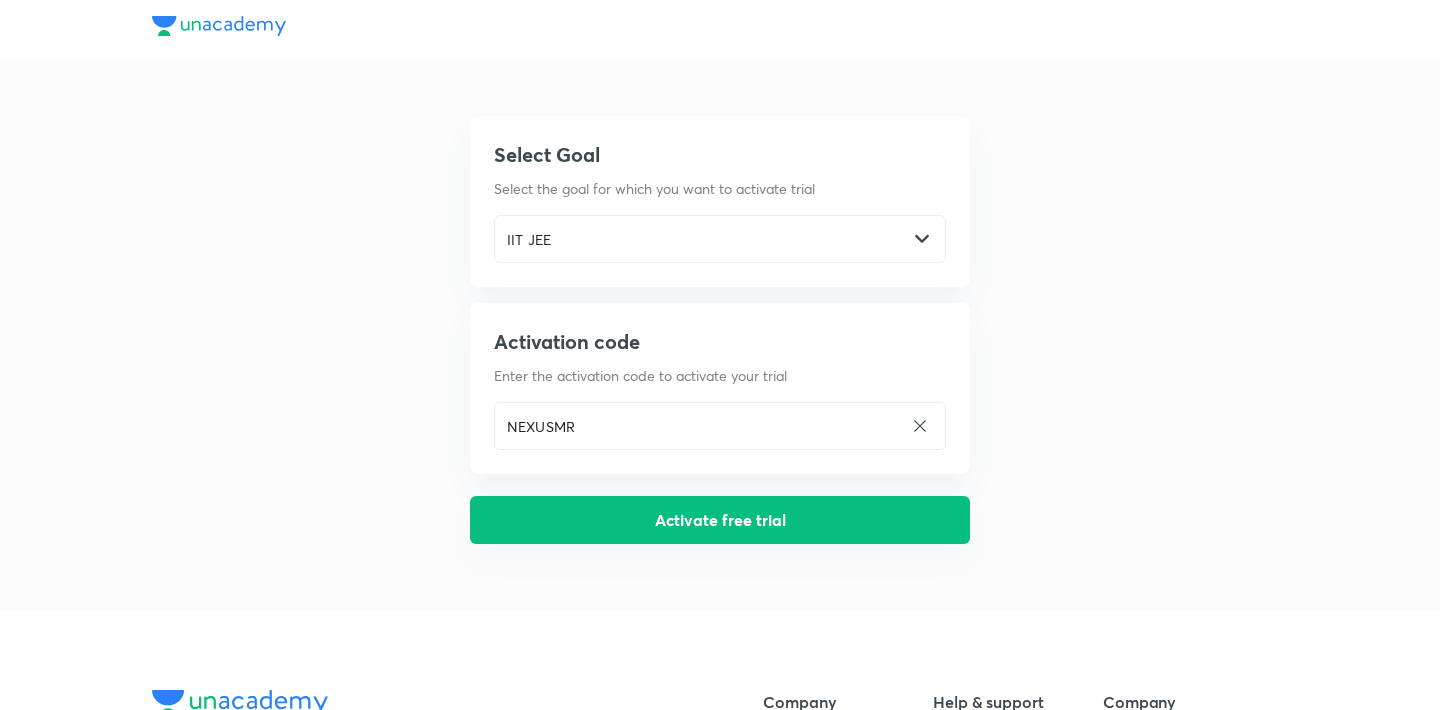 click on "Activate free trial" at bounding box center (720, 520) 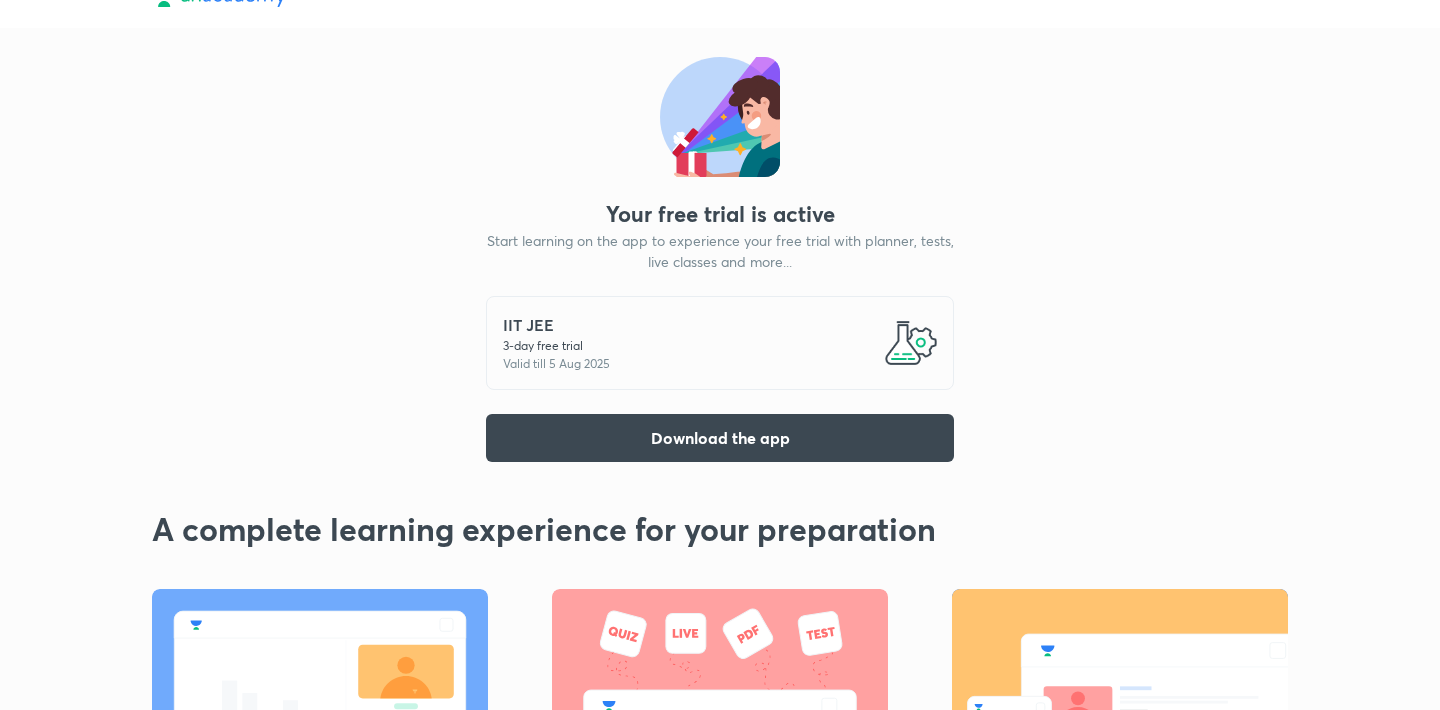 scroll, scrollTop: 0, scrollLeft: 0, axis: both 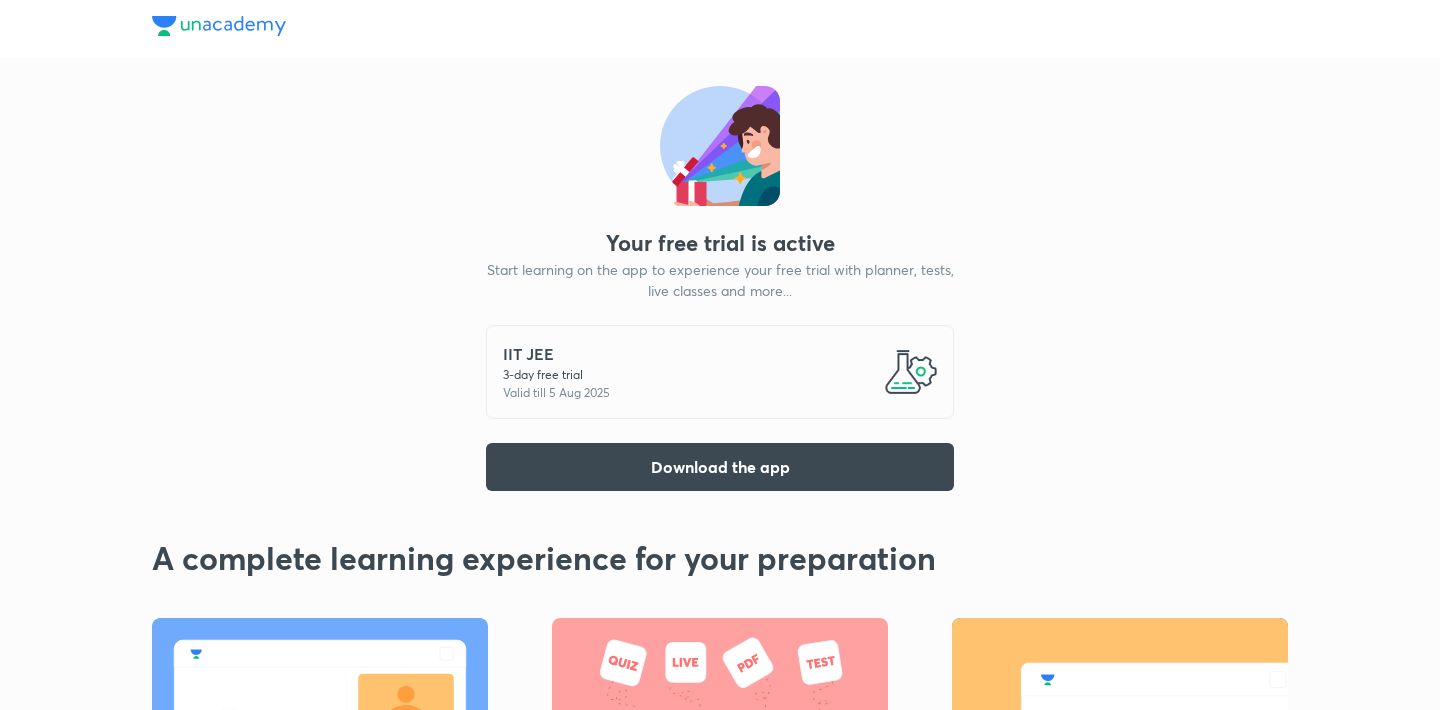 click on "IIT JEE" at bounding box center [556, 354] 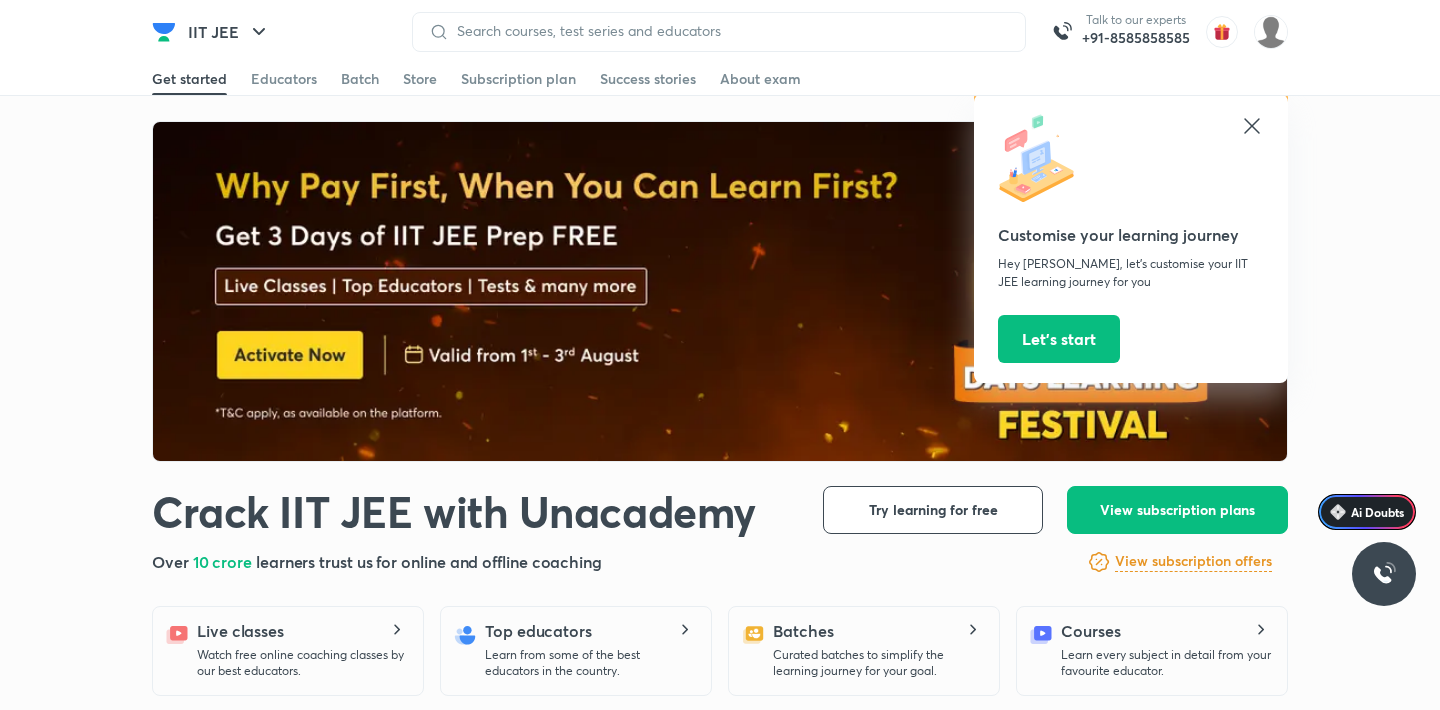 click 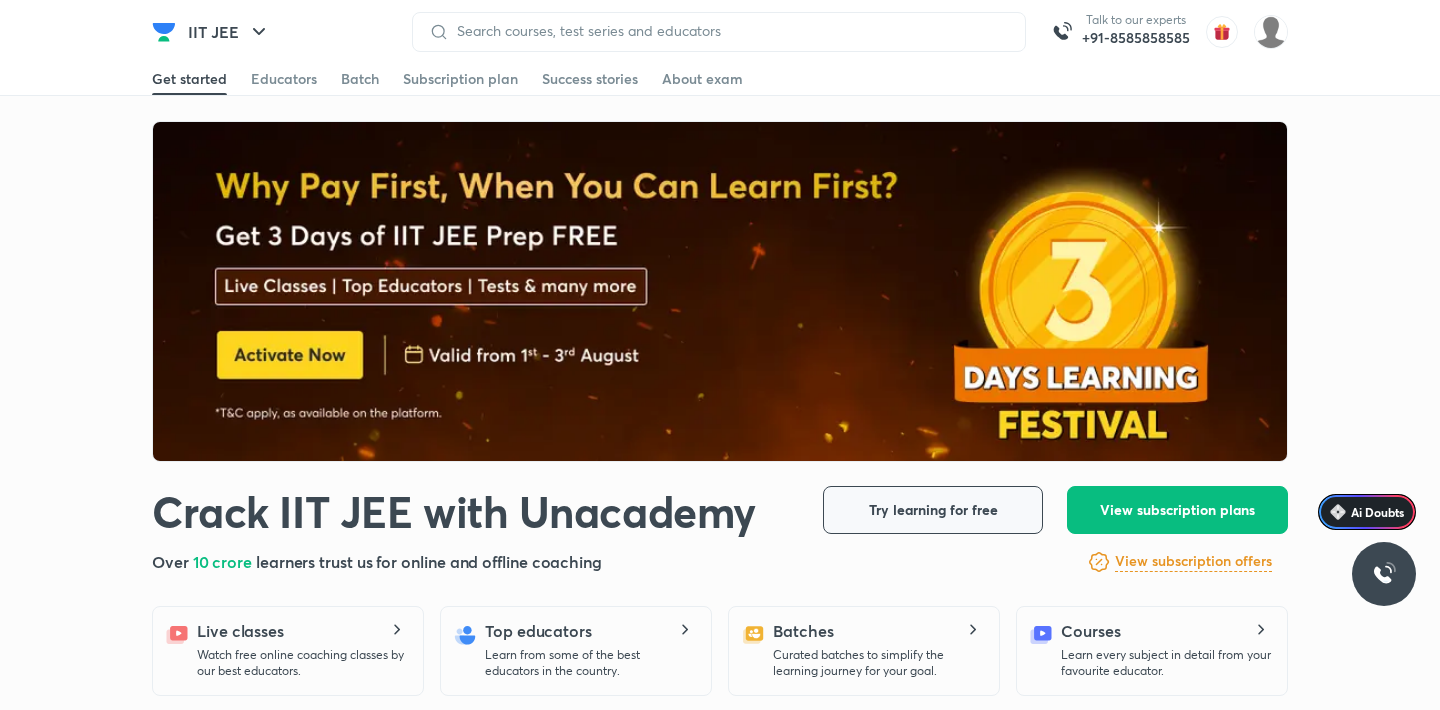 scroll, scrollTop: 69, scrollLeft: 0, axis: vertical 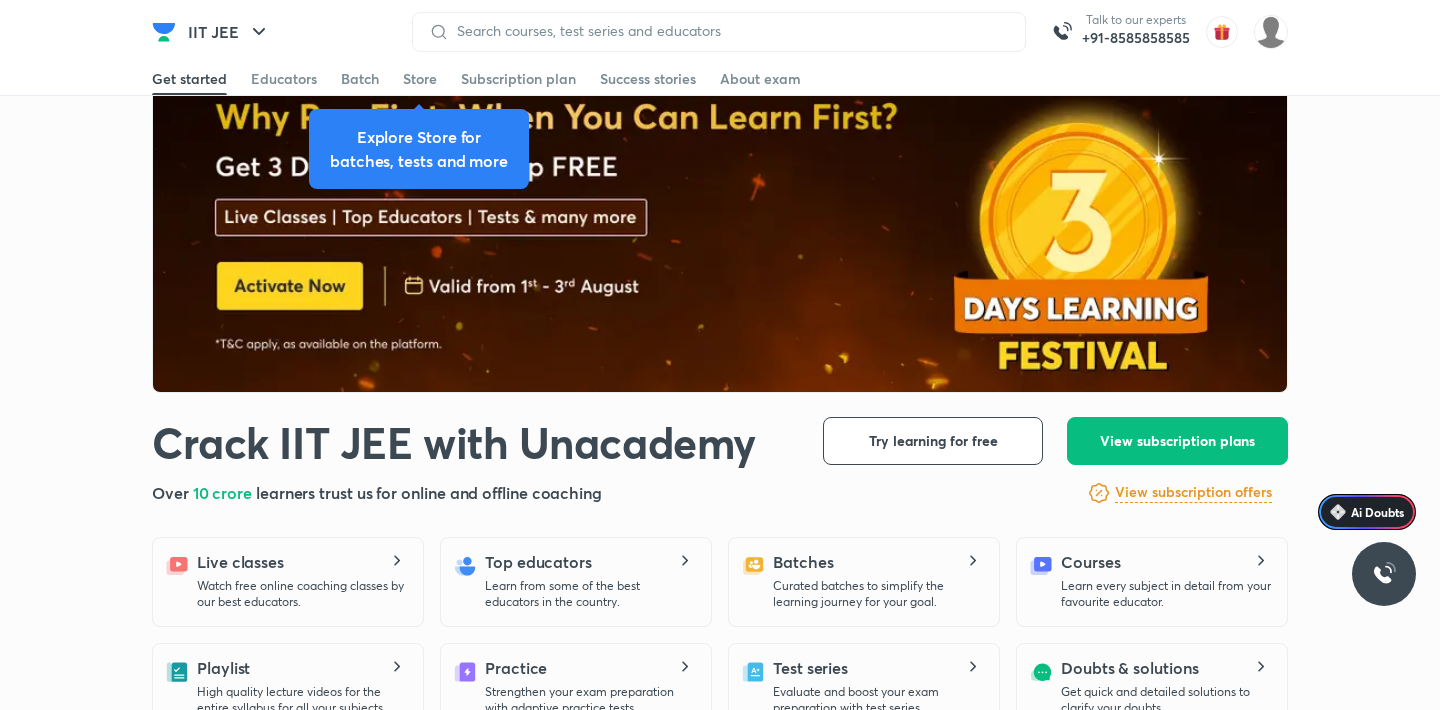 click at bounding box center [721, 223] 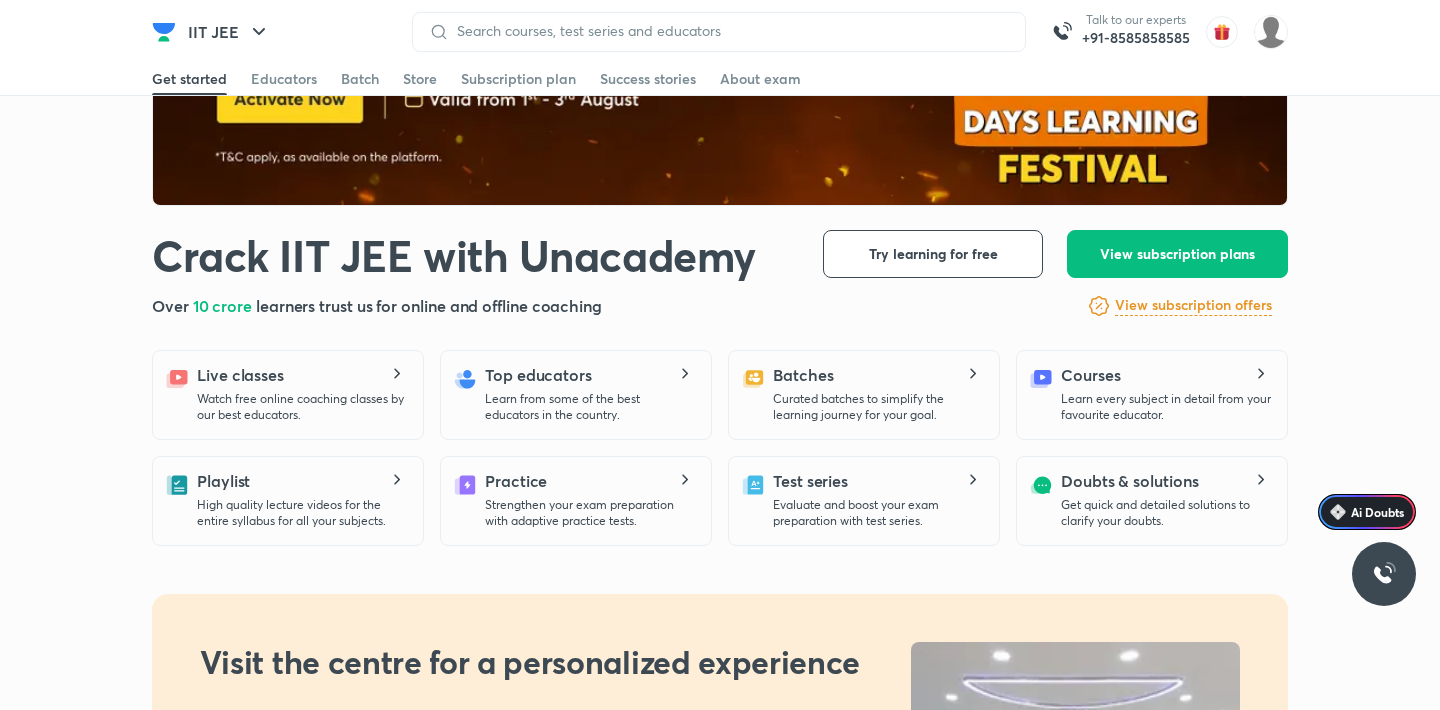 scroll, scrollTop: 370, scrollLeft: 0, axis: vertical 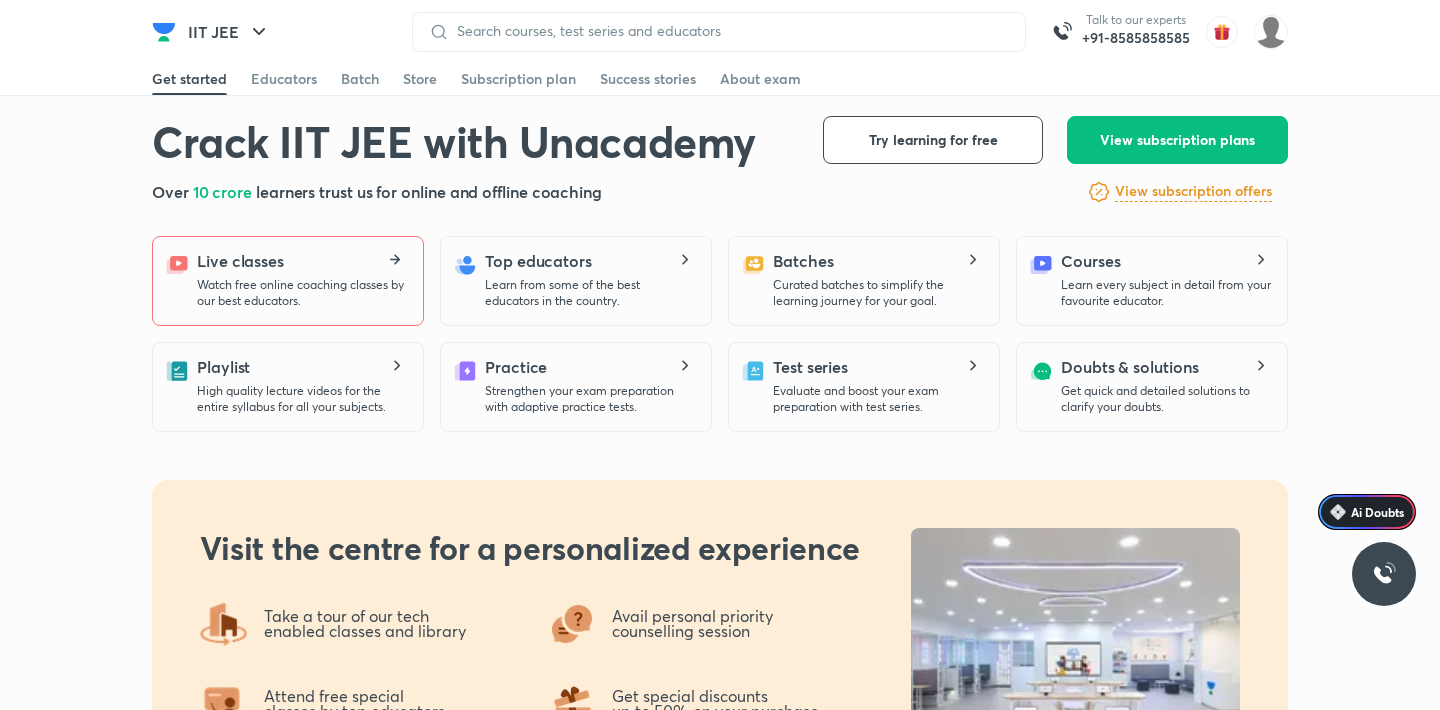 click on "Live classes Watch free online coaching classes by our best educators." at bounding box center (302, 279) 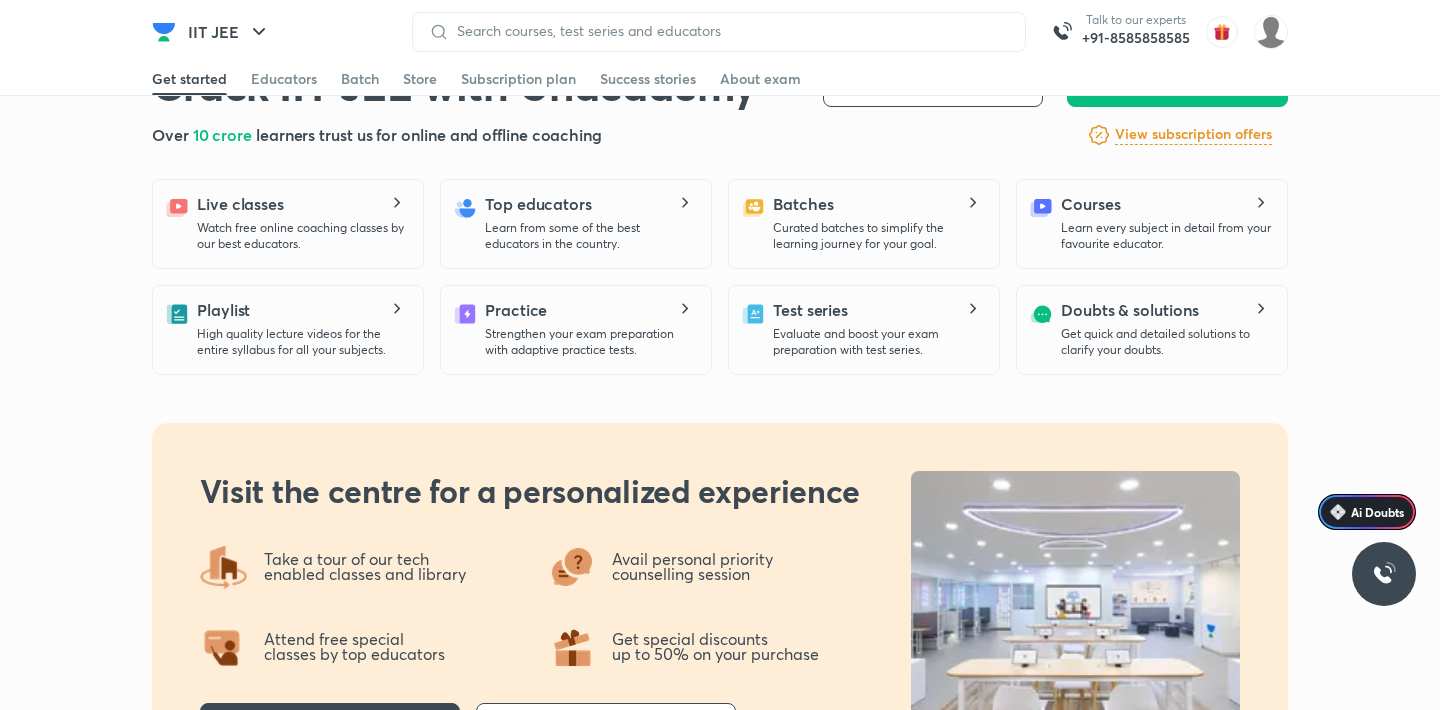 scroll, scrollTop: 439, scrollLeft: 0, axis: vertical 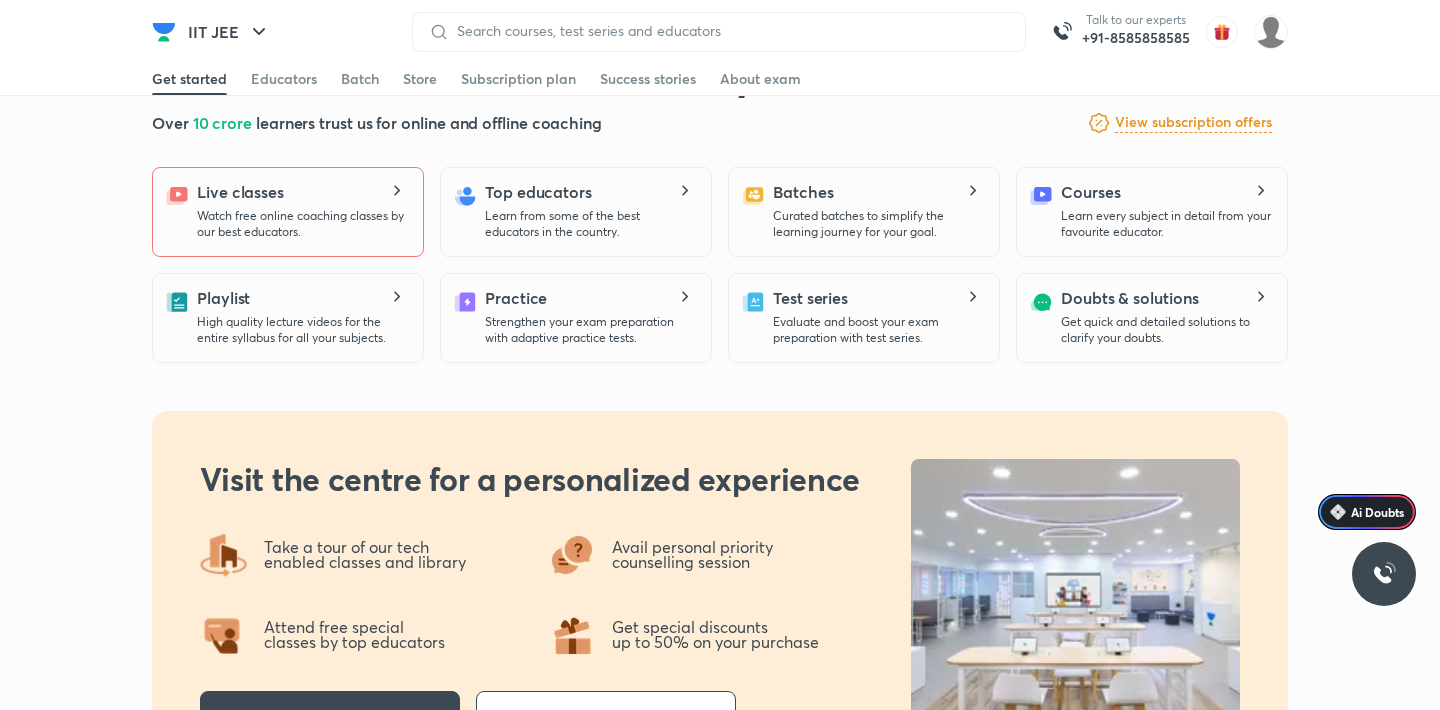 click on "Live classes Watch free online coaching classes by our best educators." at bounding box center (288, 212) 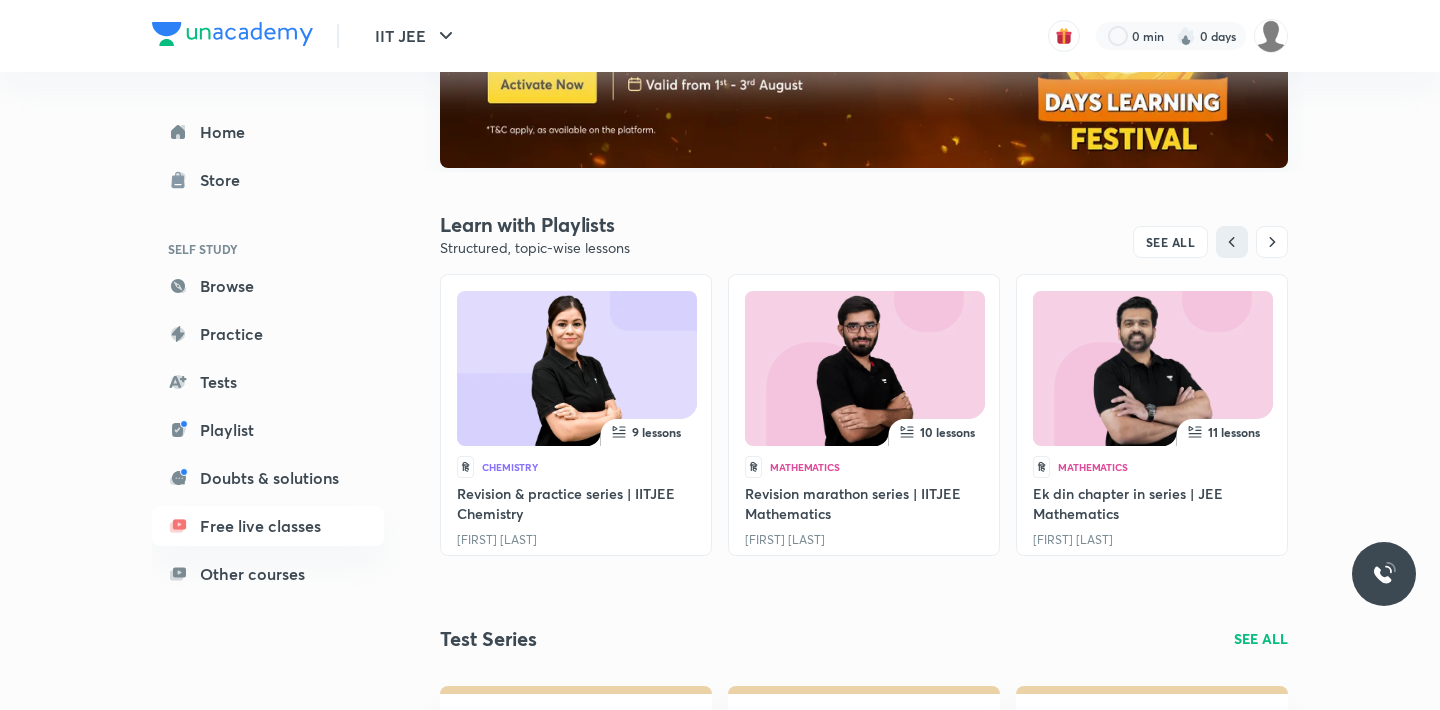 scroll, scrollTop: 0, scrollLeft: 0, axis: both 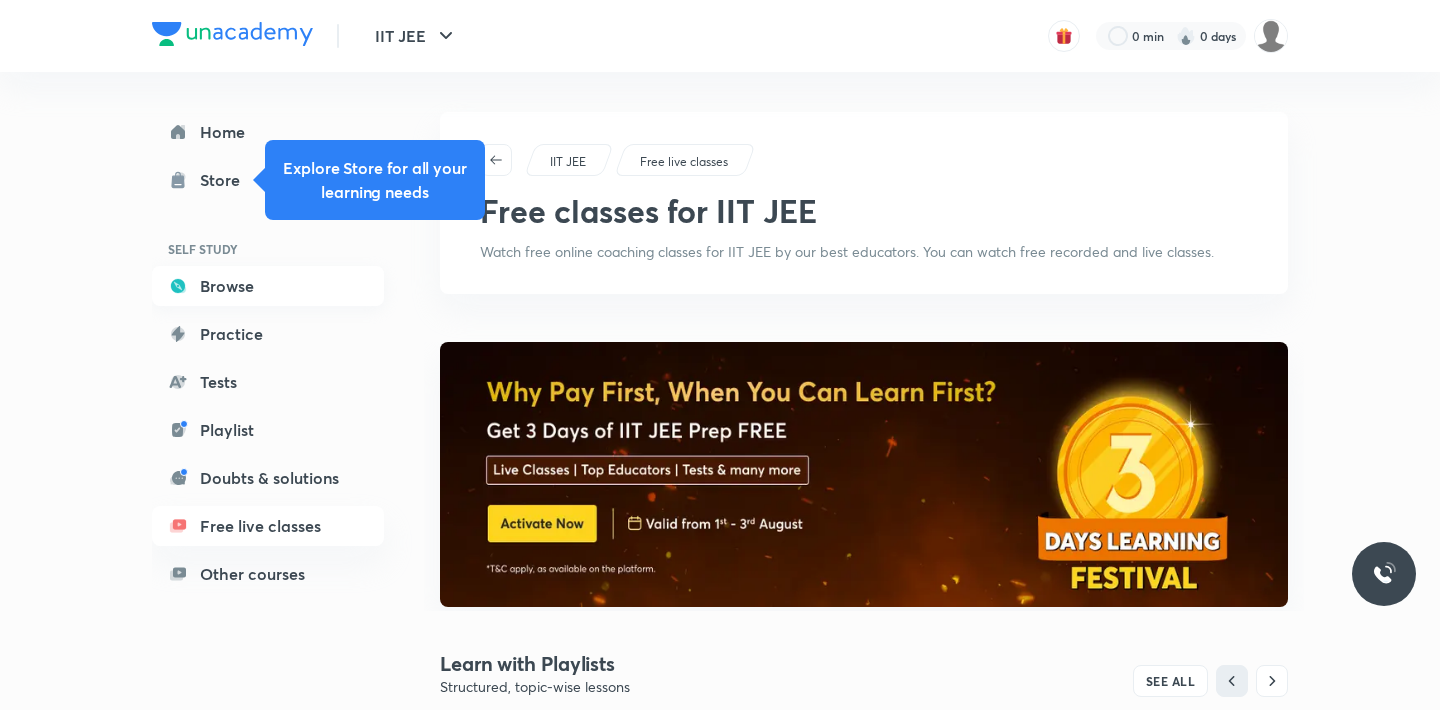 click on "Browse" at bounding box center (268, 286) 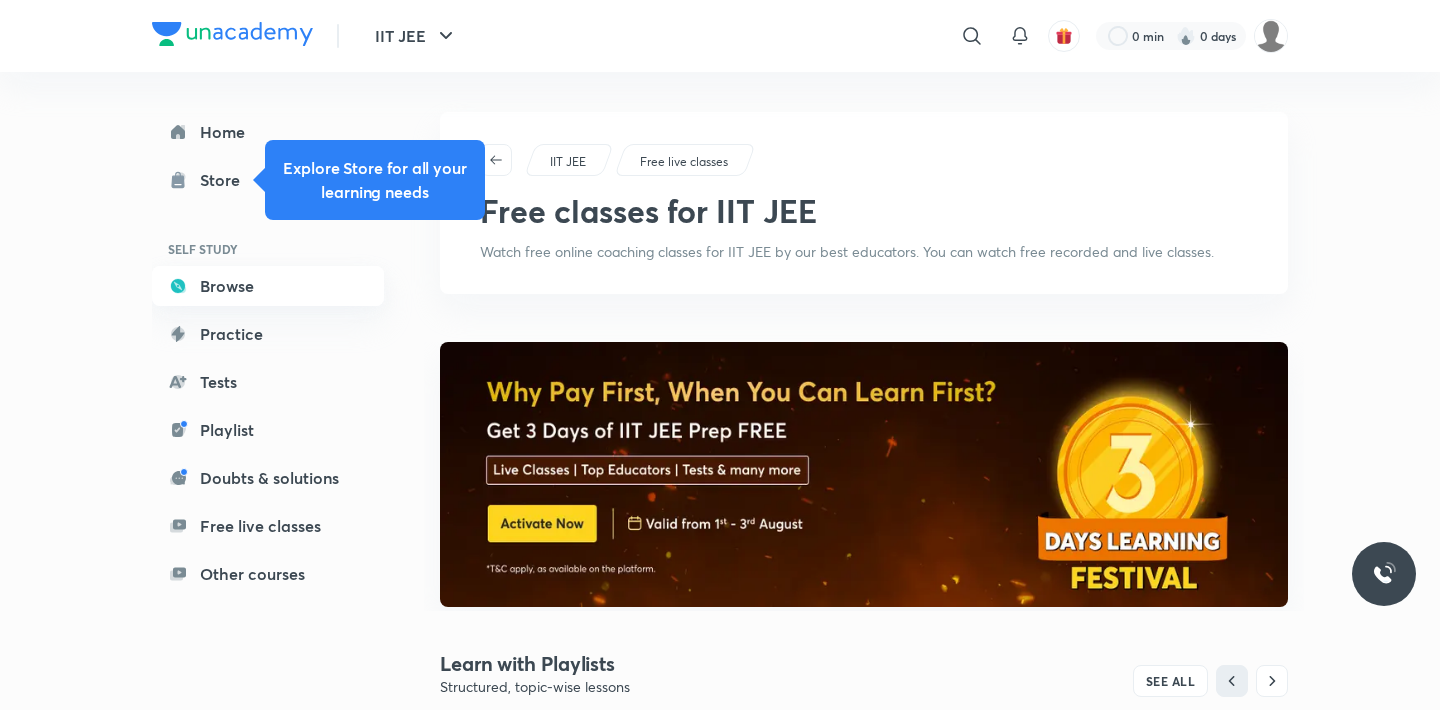 click on "Browse" at bounding box center [268, 286] 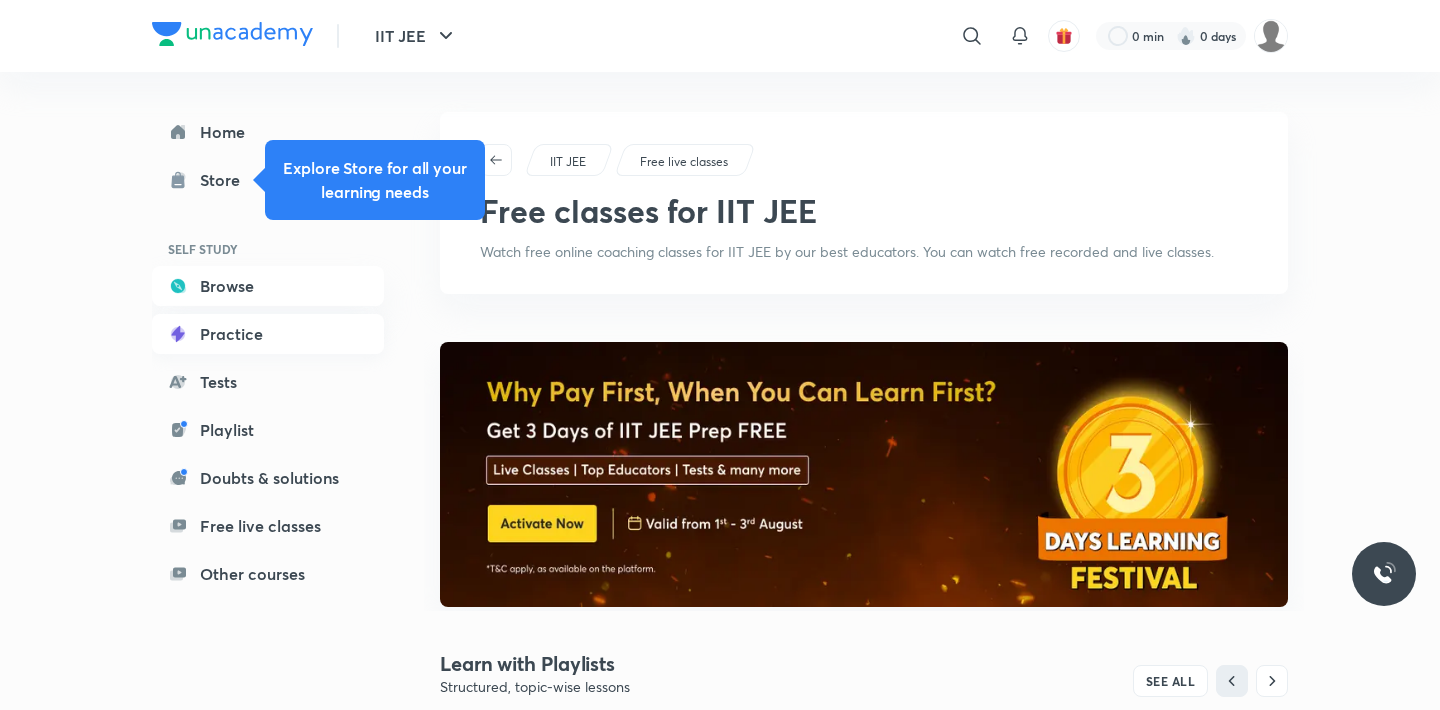 click on "Practice" at bounding box center (268, 334) 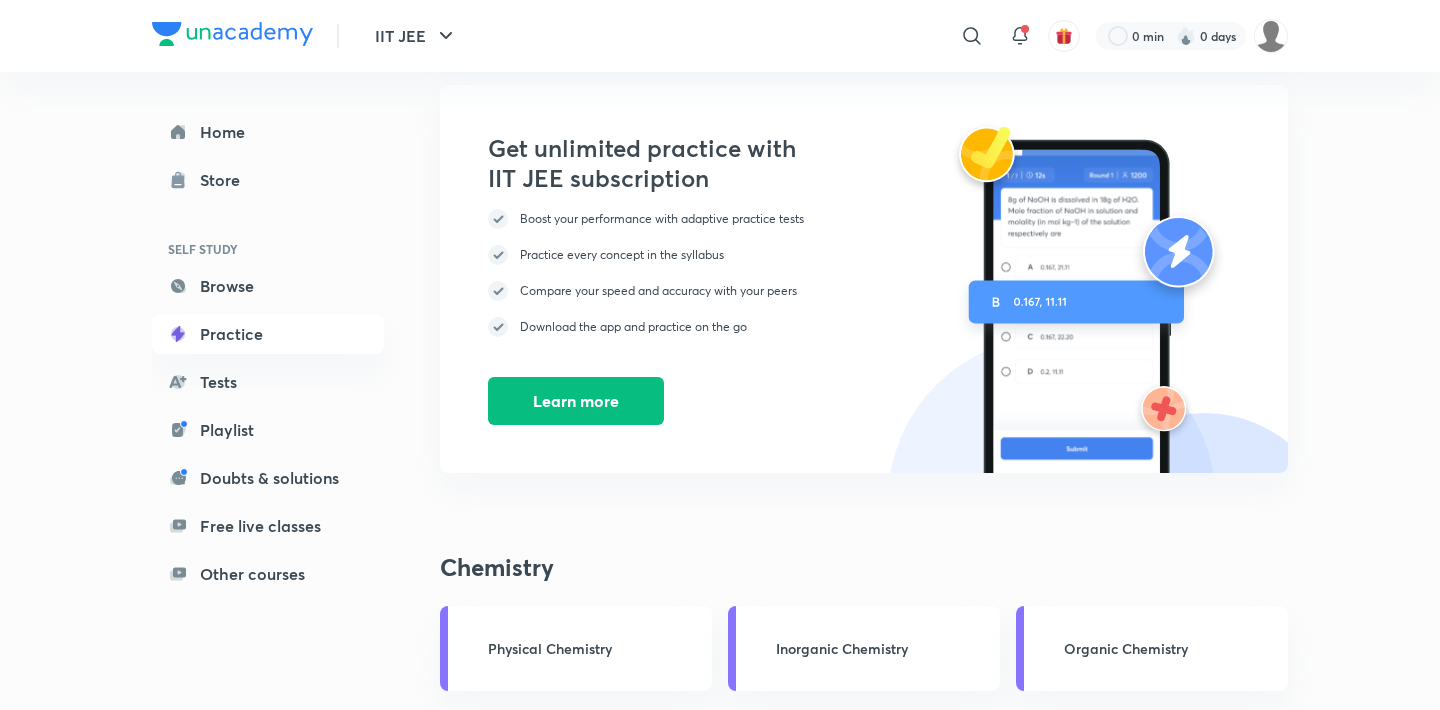 scroll, scrollTop: 0, scrollLeft: 0, axis: both 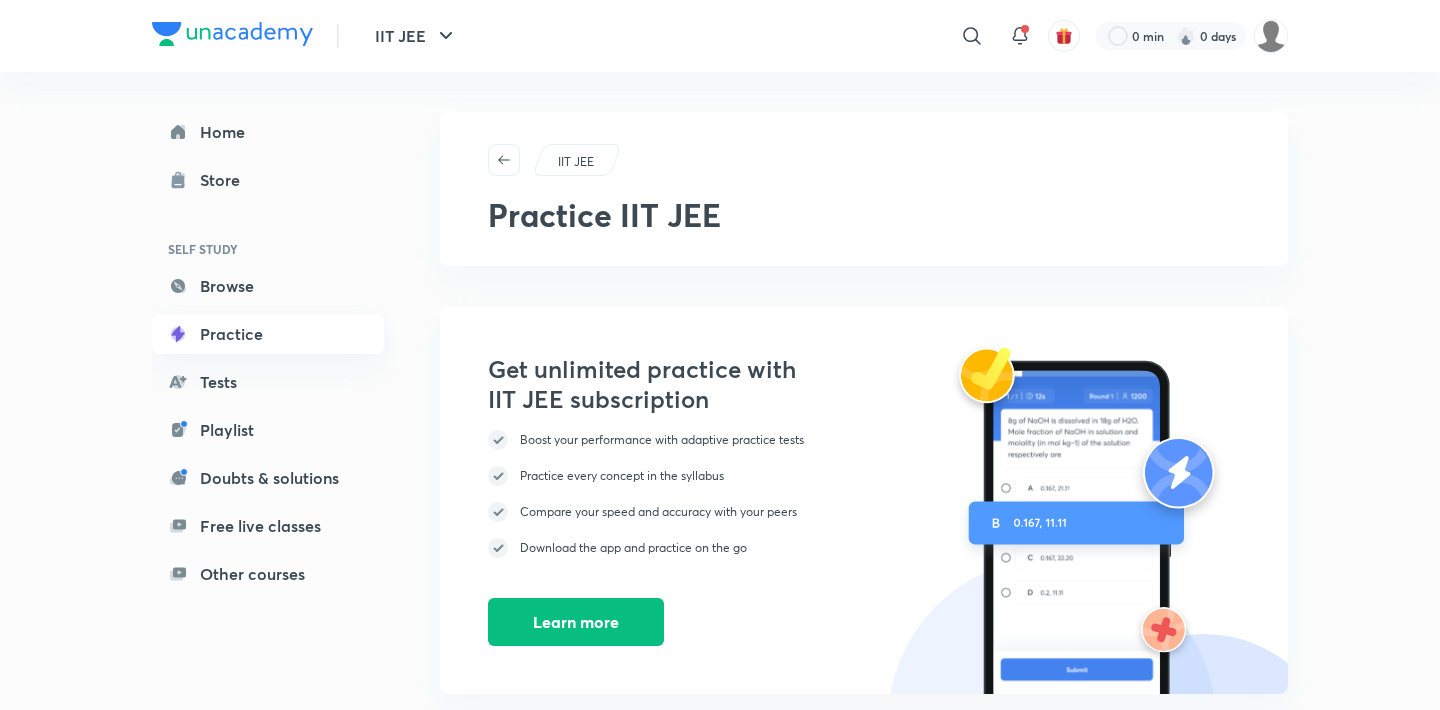 click on "Practice" at bounding box center (268, 334) 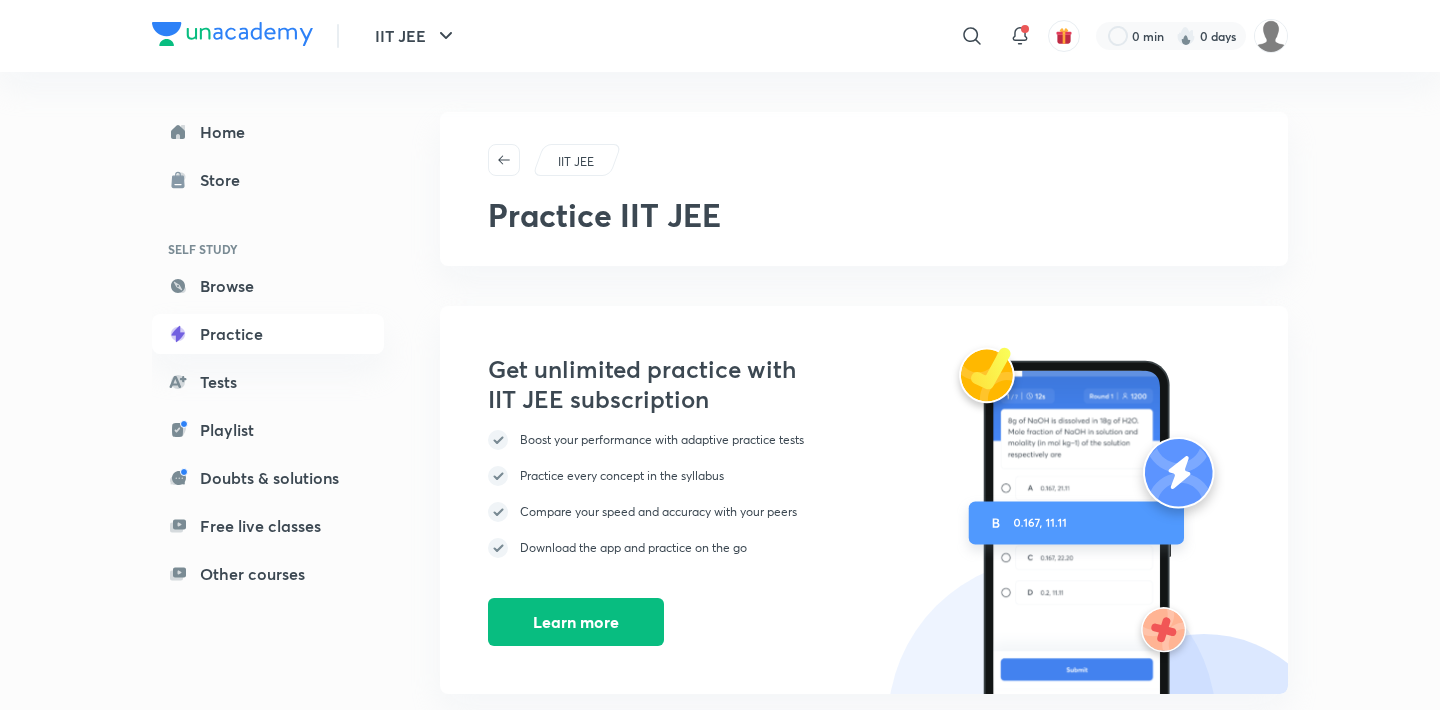 click at bounding box center (232, 34) 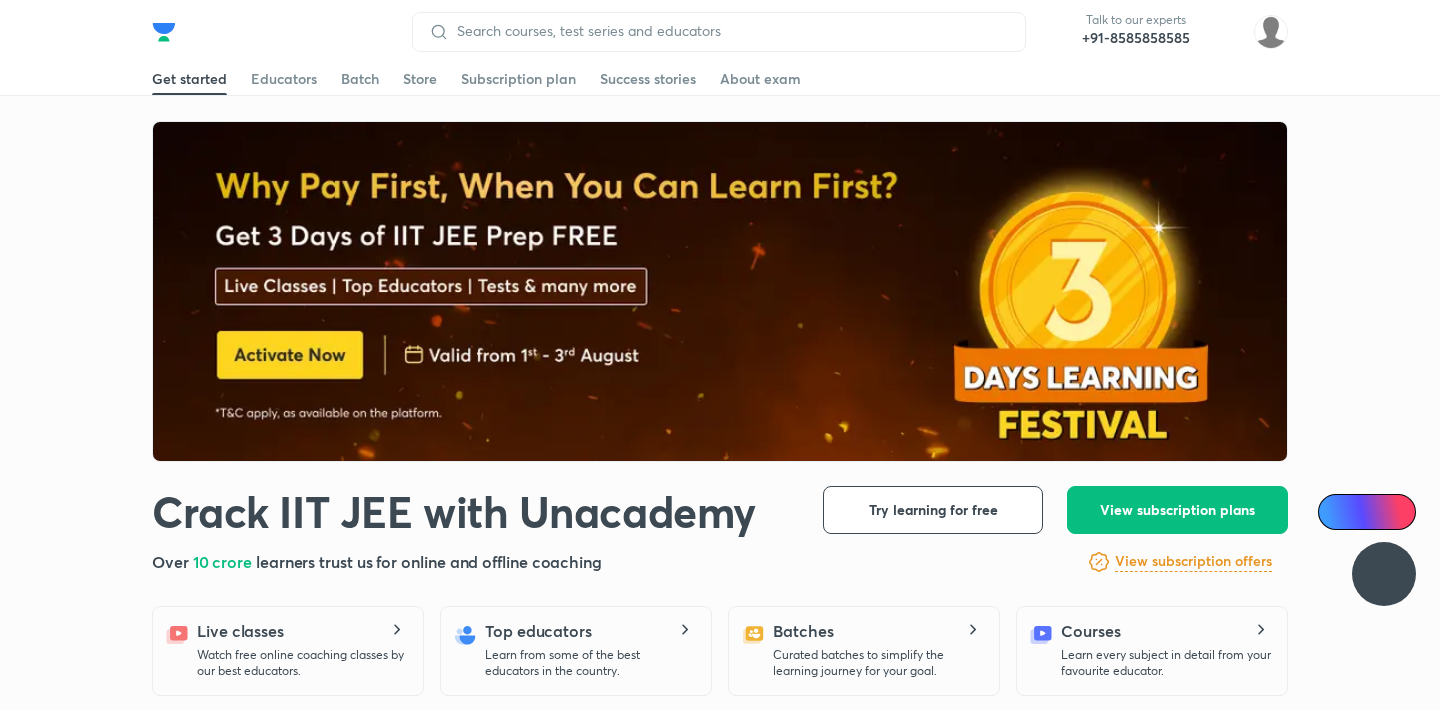 scroll, scrollTop: 0, scrollLeft: 0, axis: both 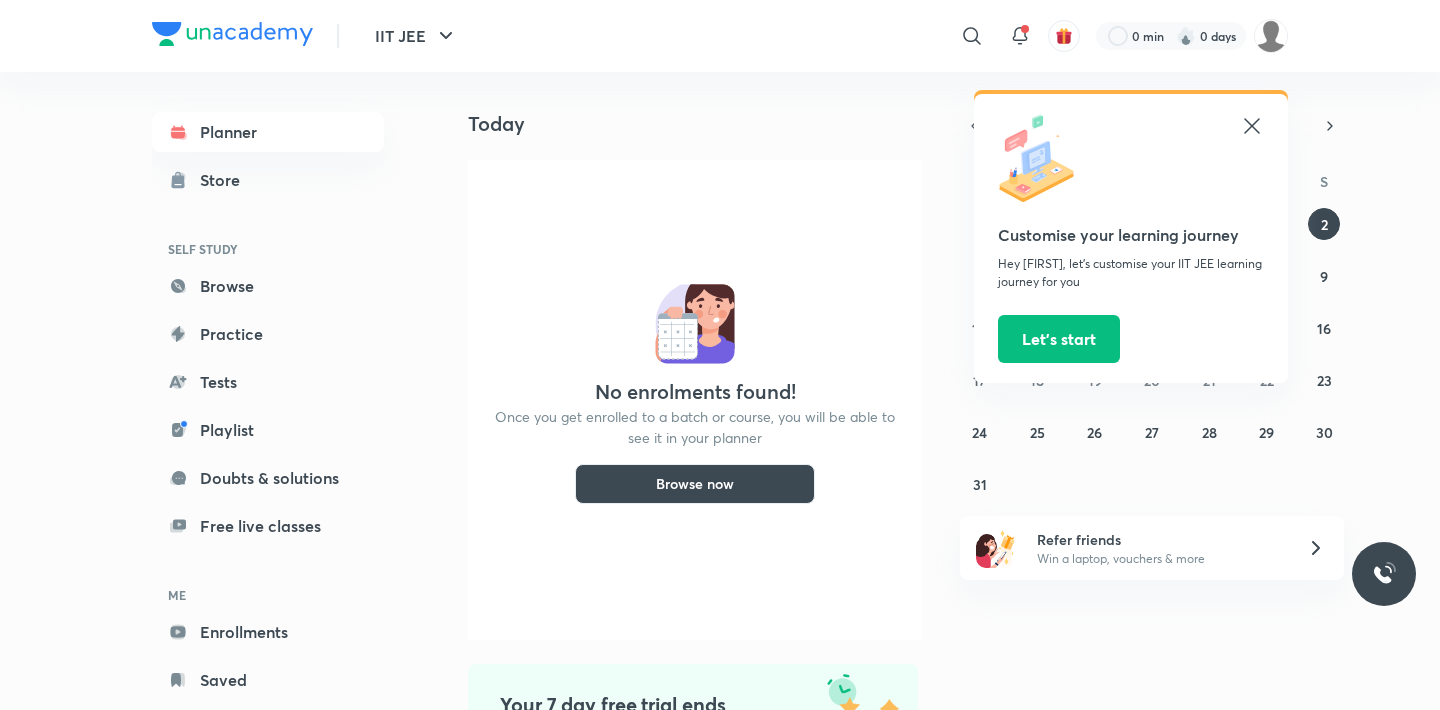click 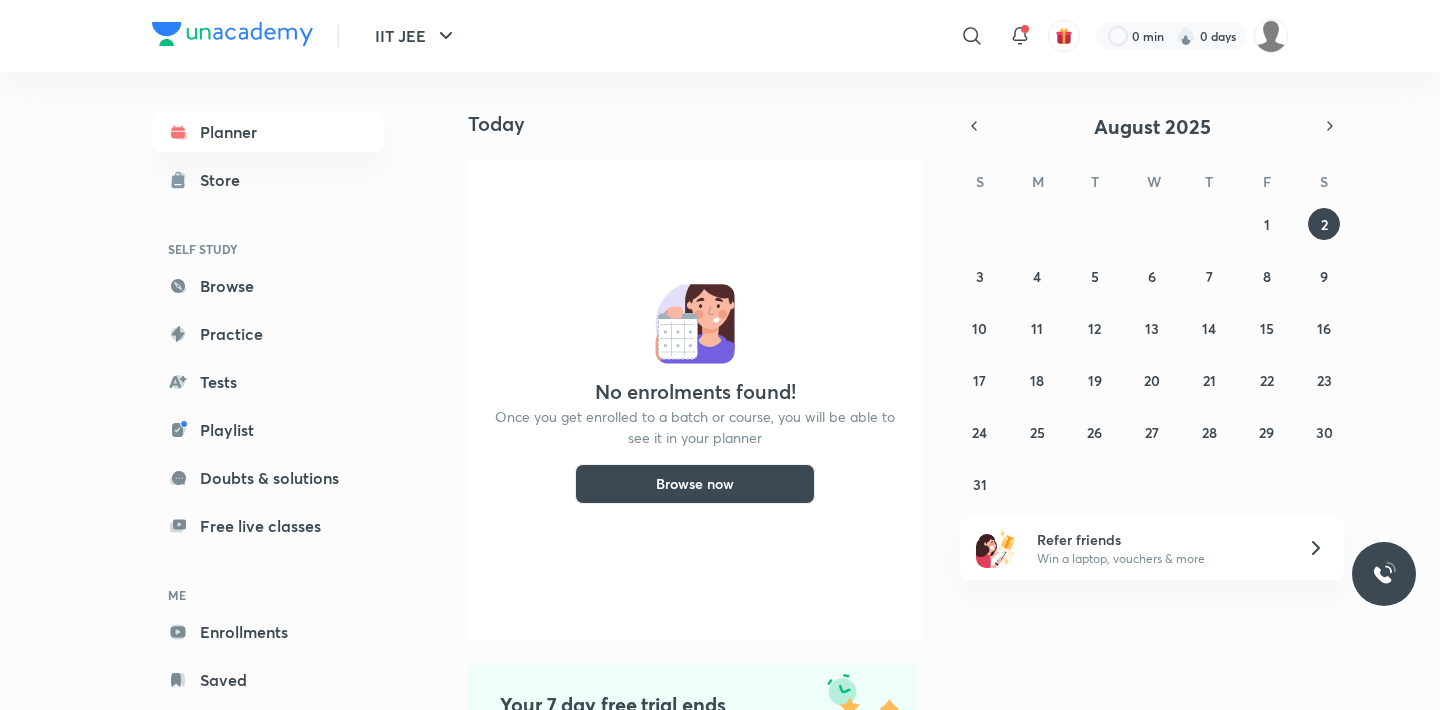 scroll, scrollTop: 26, scrollLeft: 0, axis: vertical 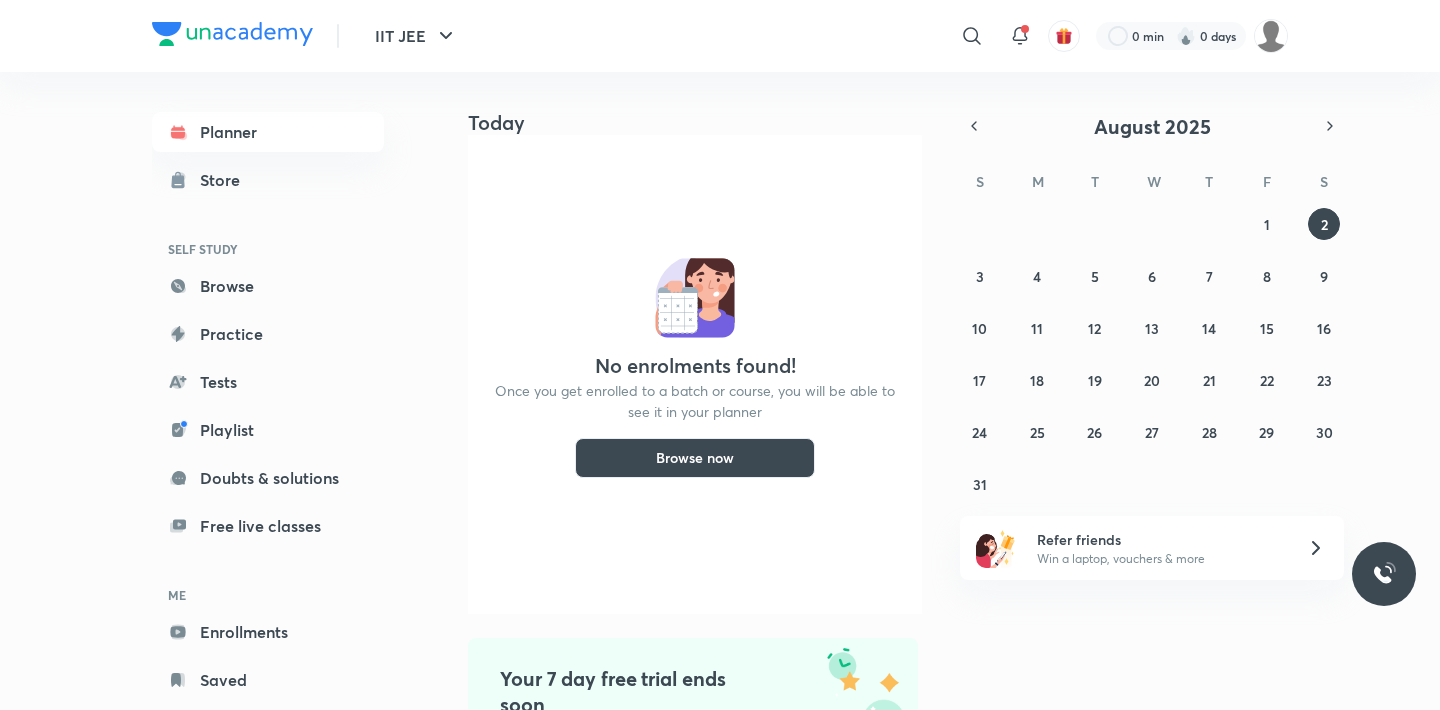 click on "No enrolments found! Once you get enrolled to a batch or course, you will be able to see it in your planner Browse now" at bounding box center (695, 374) 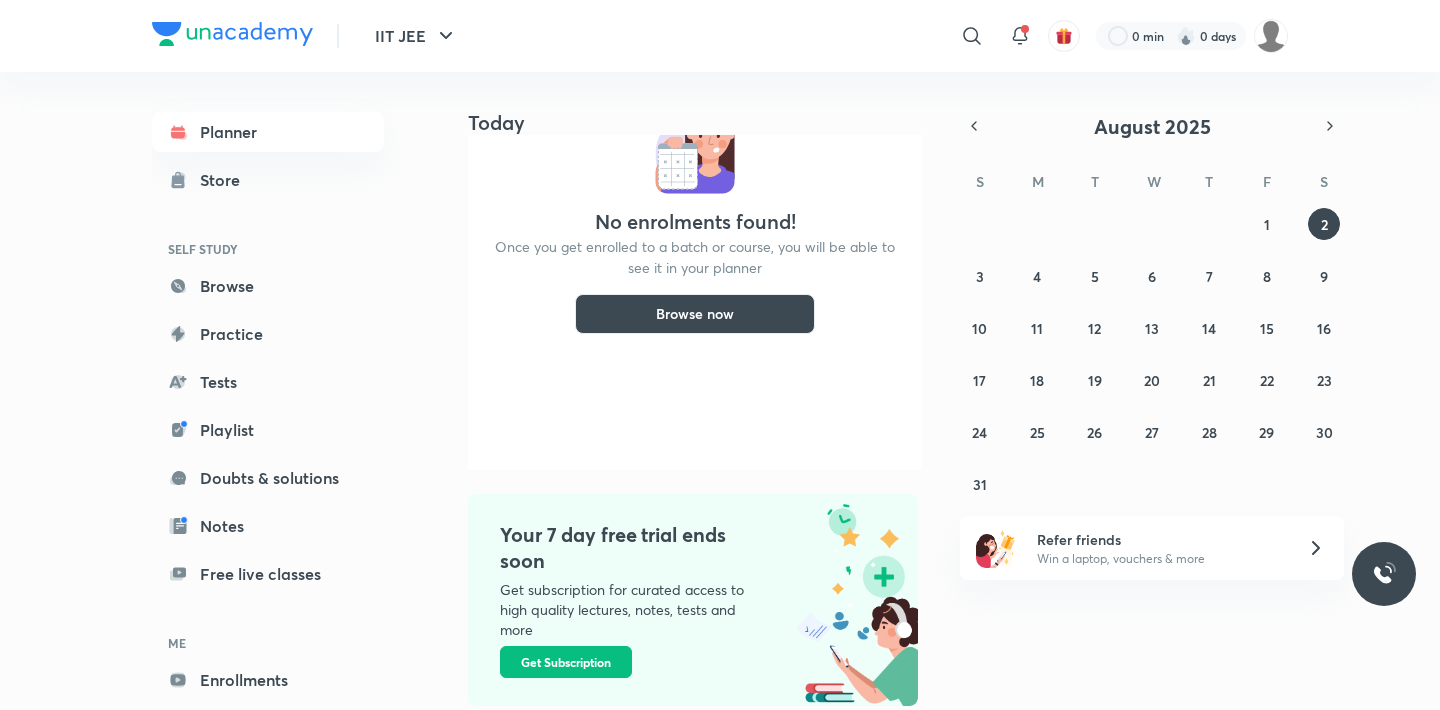 scroll, scrollTop: 160, scrollLeft: 0, axis: vertical 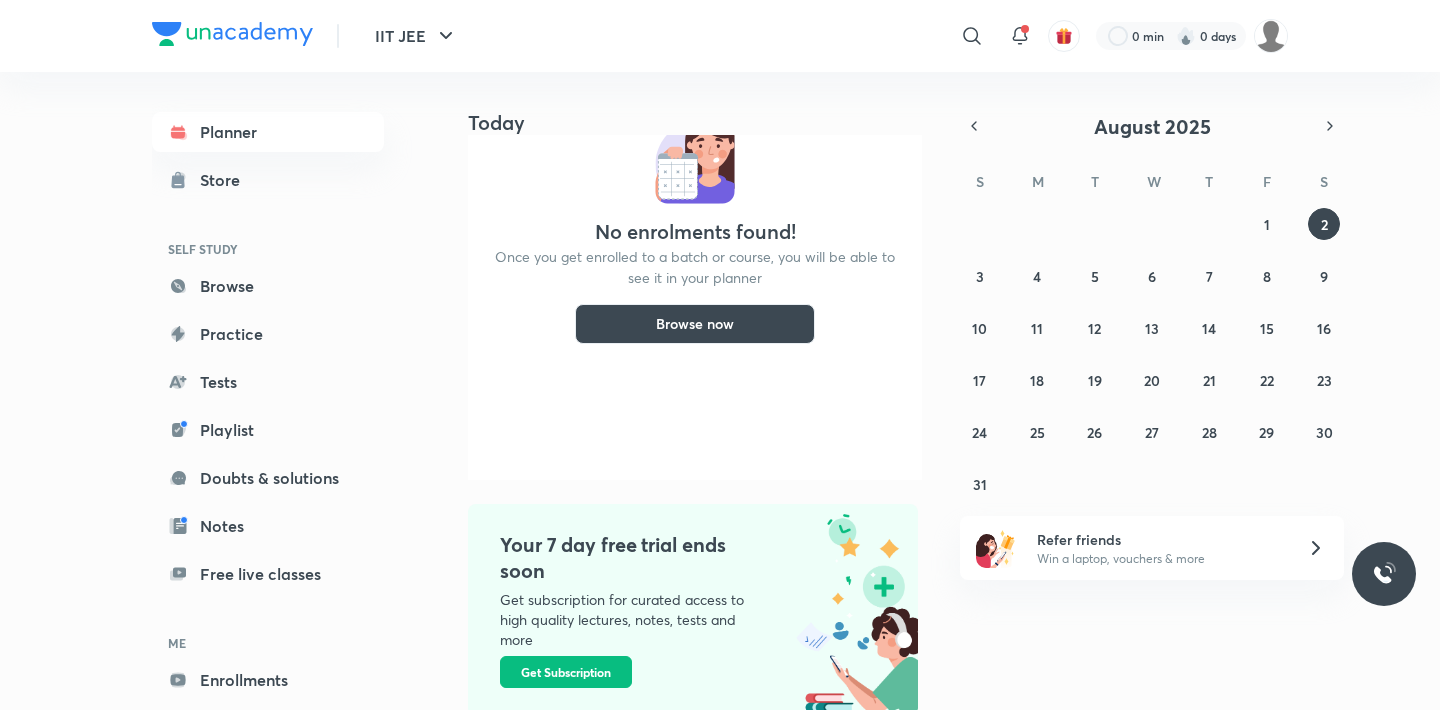 click on "Browse now" at bounding box center (695, 324) 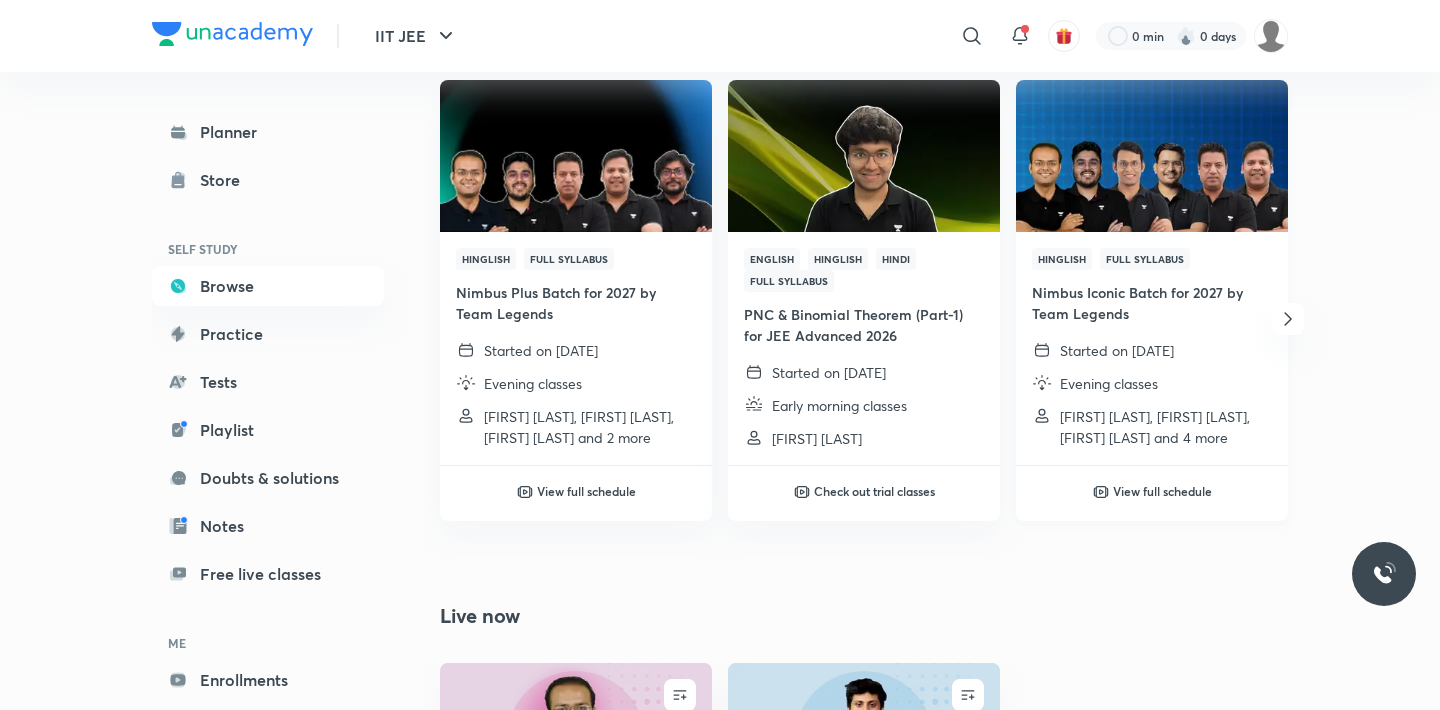 scroll, scrollTop: 725, scrollLeft: 0, axis: vertical 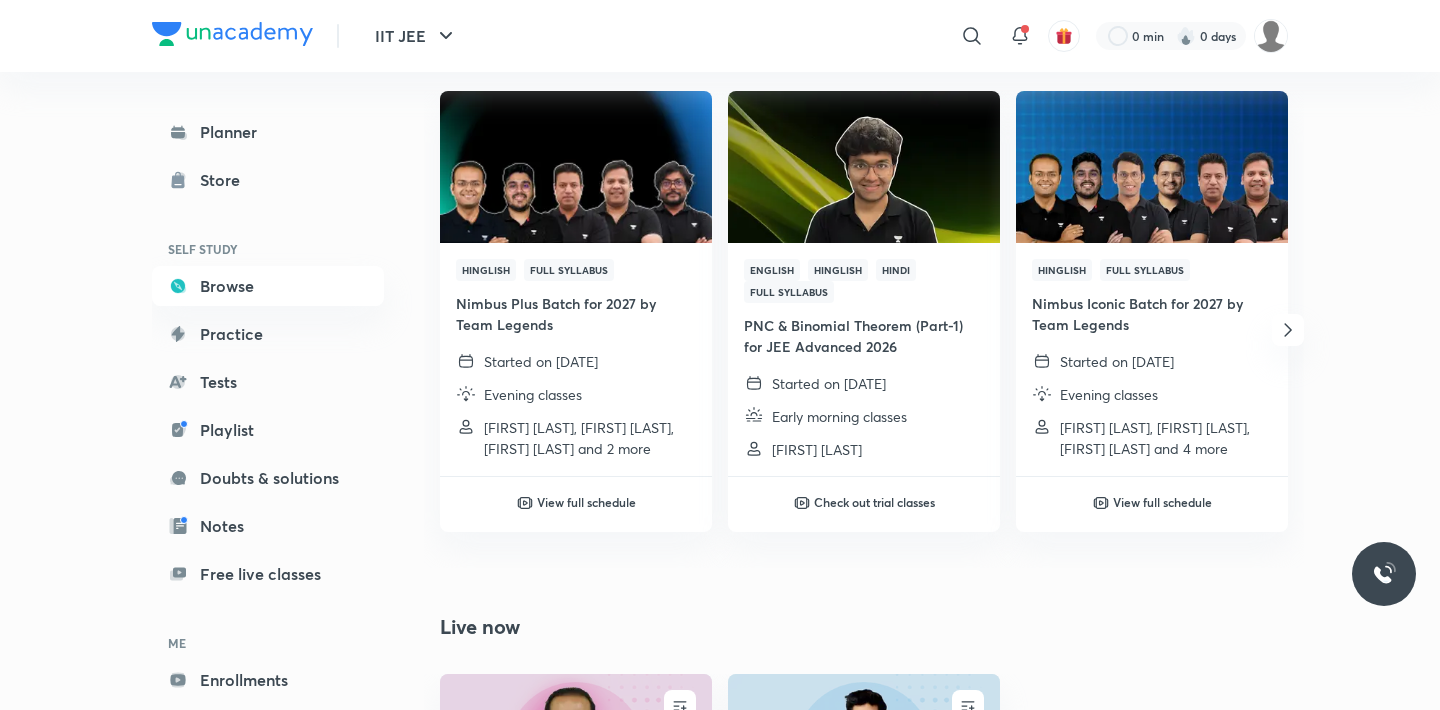 click 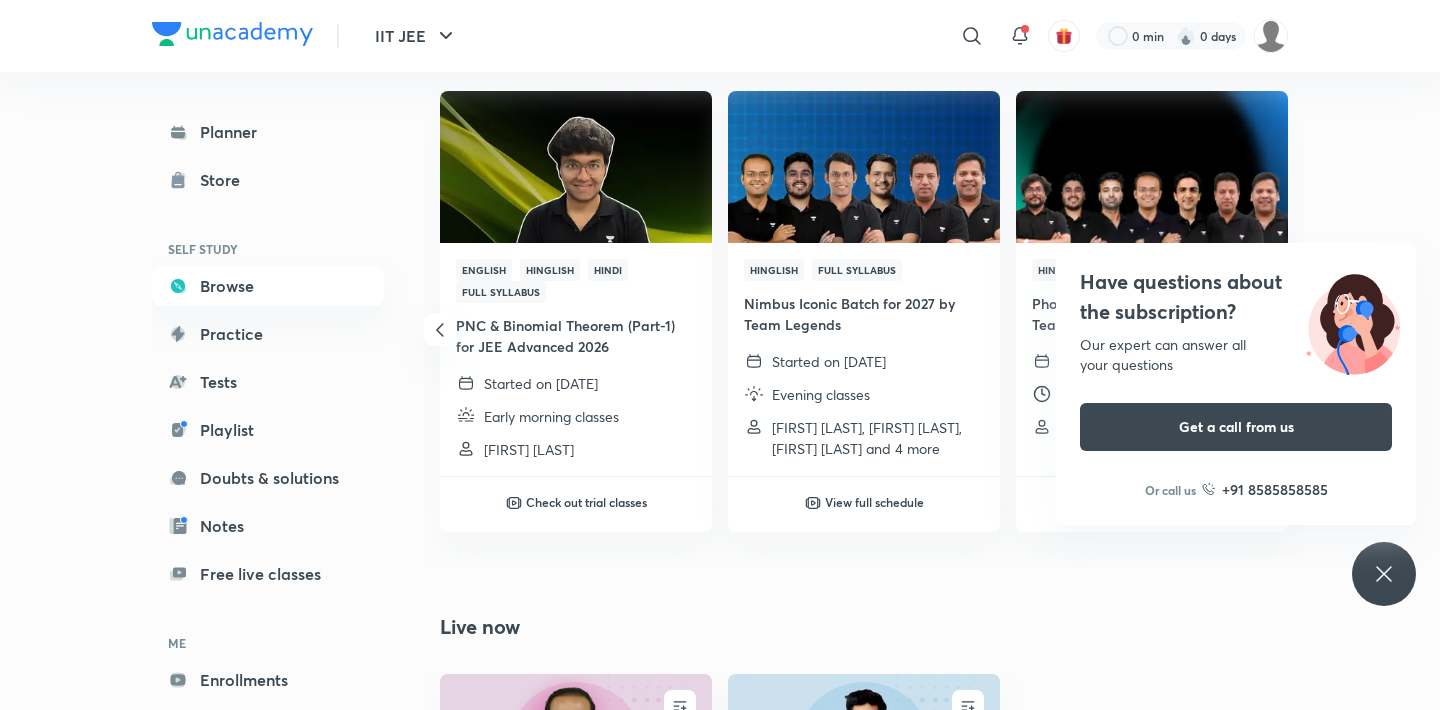 click on "Have questions about the subscription? Our expert can answer all your questions Get a call from us Or call us +91 8585858585" at bounding box center [1384, 574] 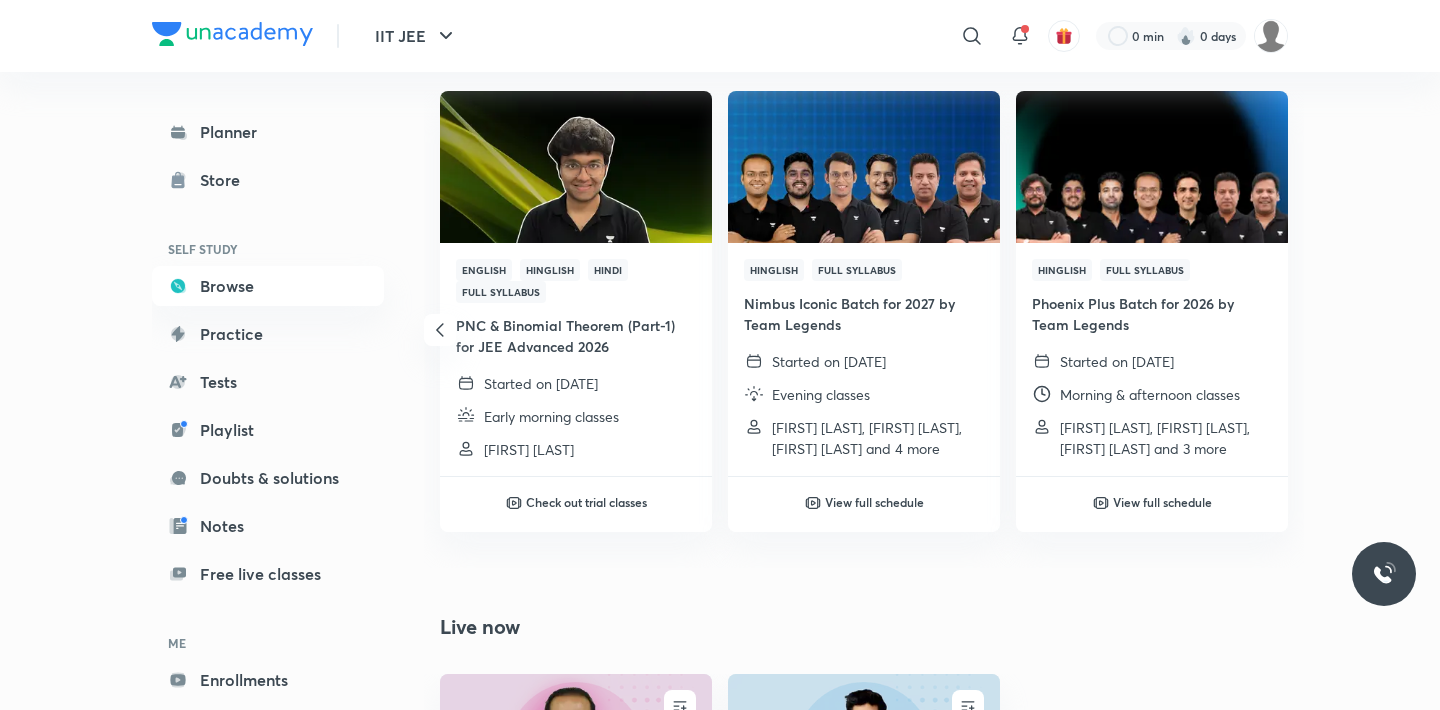 click 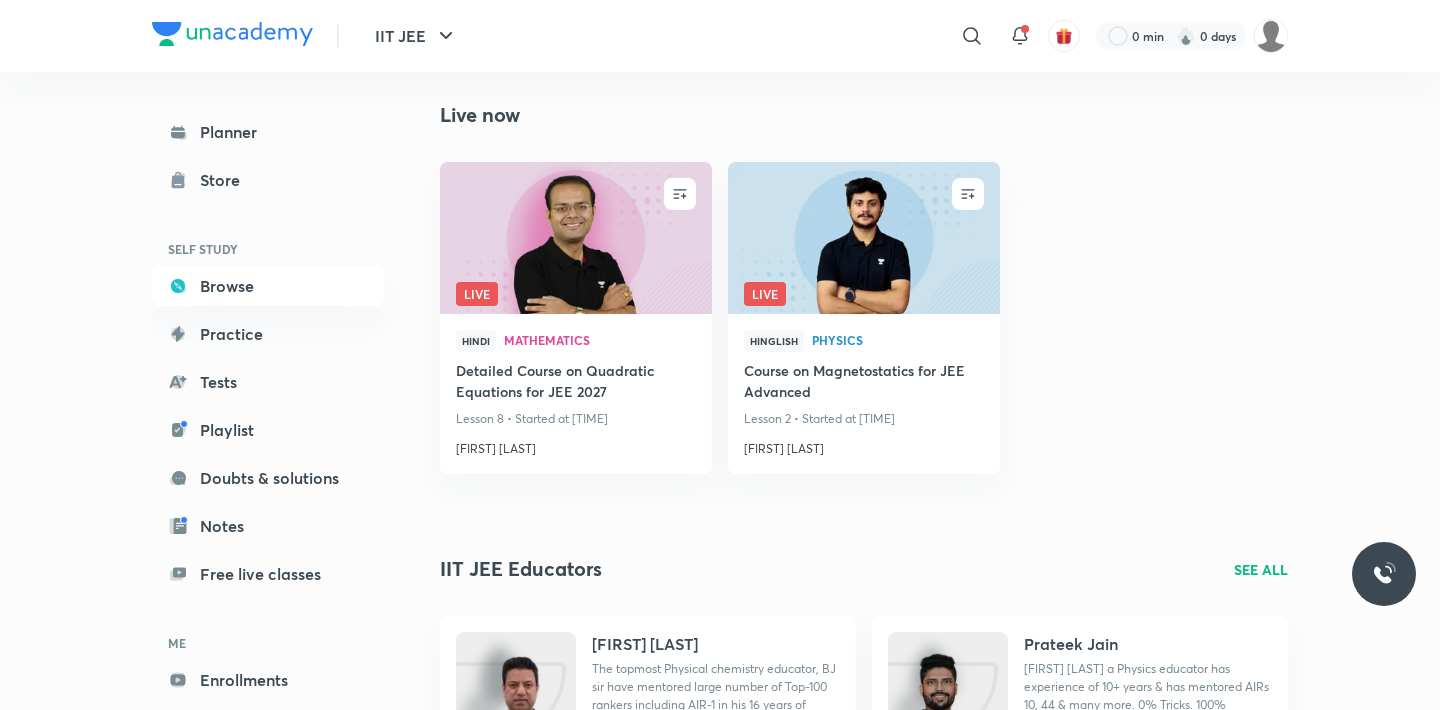 scroll, scrollTop: 1252, scrollLeft: 0, axis: vertical 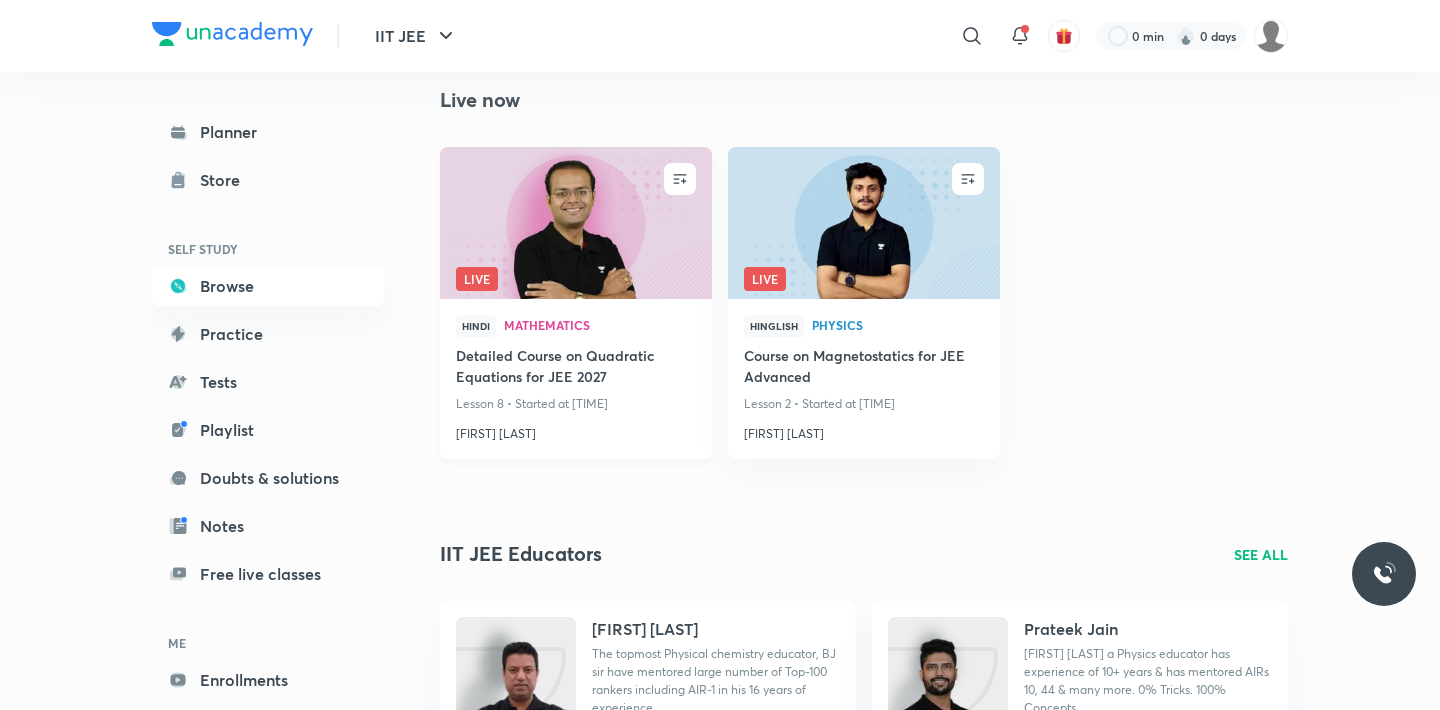 click at bounding box center (575, 222) 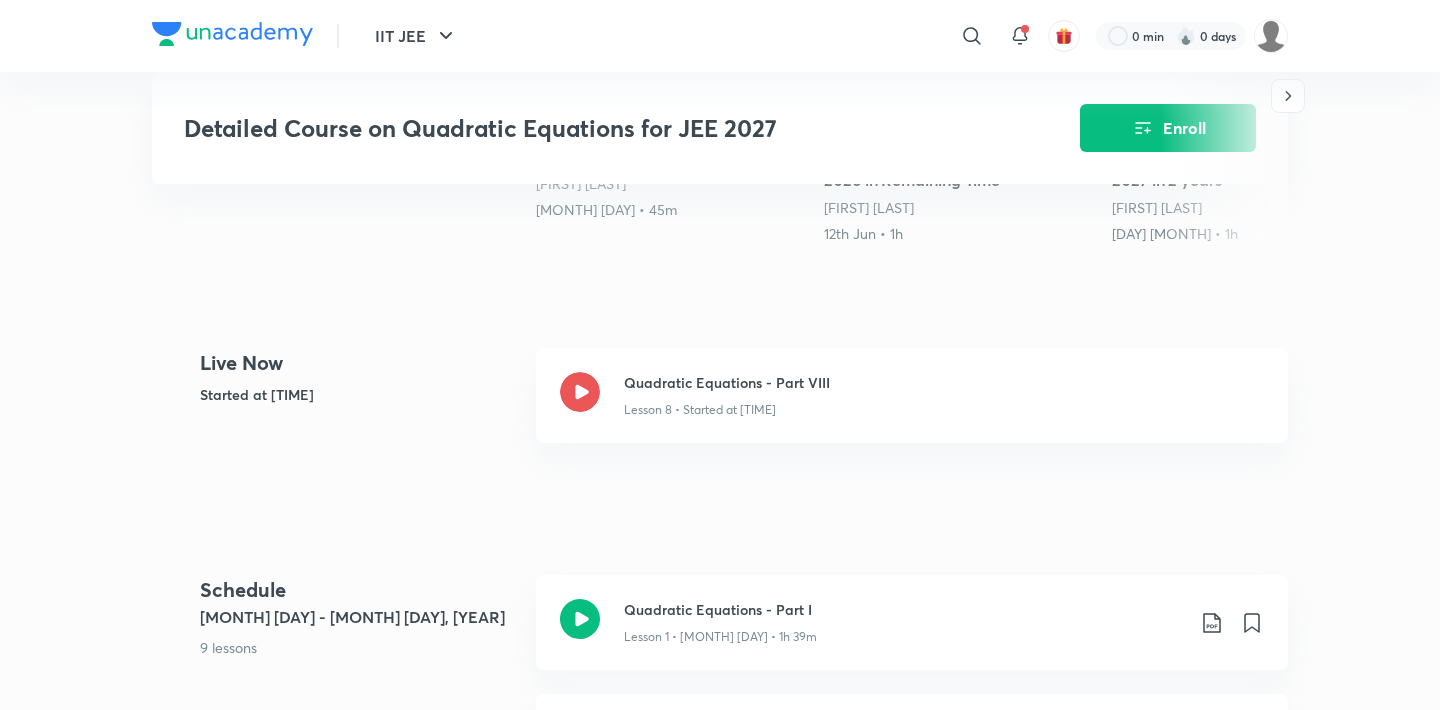 scroll, scrollTop: 770, scrollLeft: 0, axis: vertical 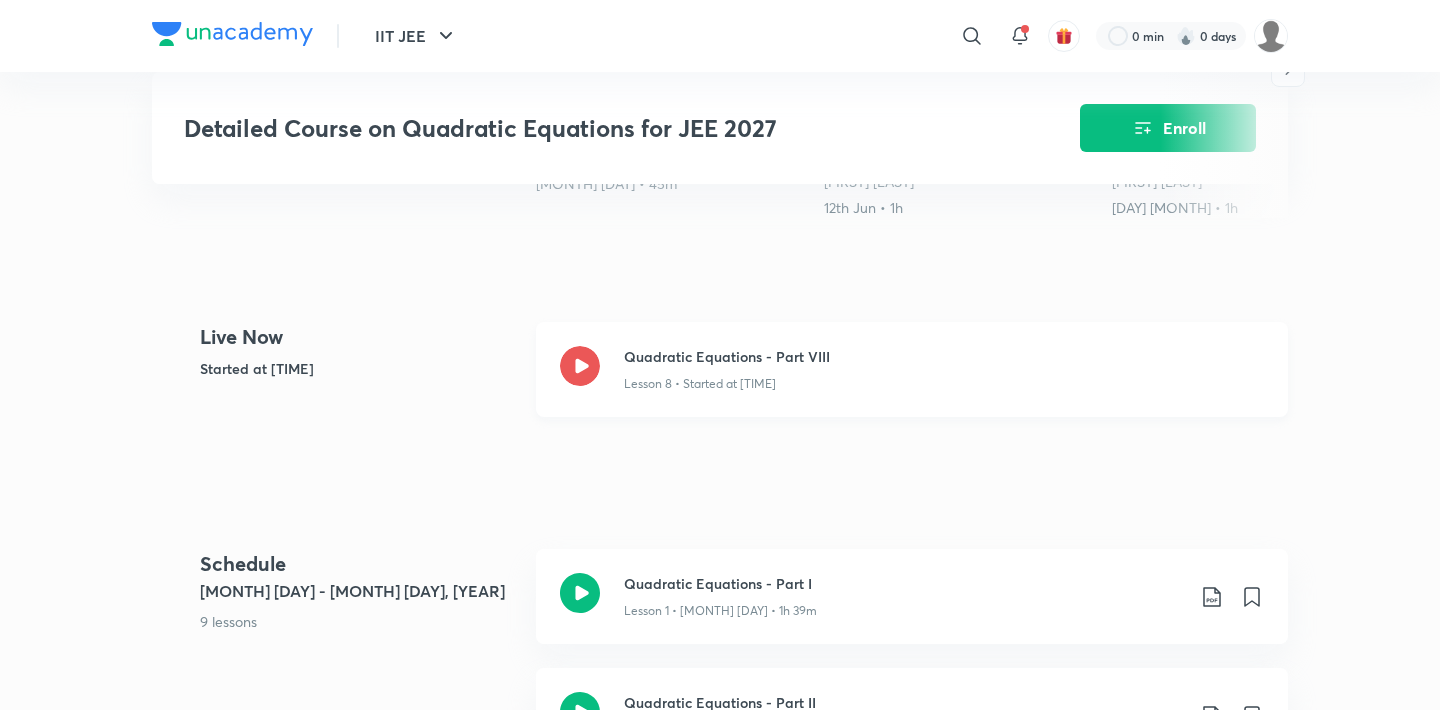 click at bounding box center (580, 369) 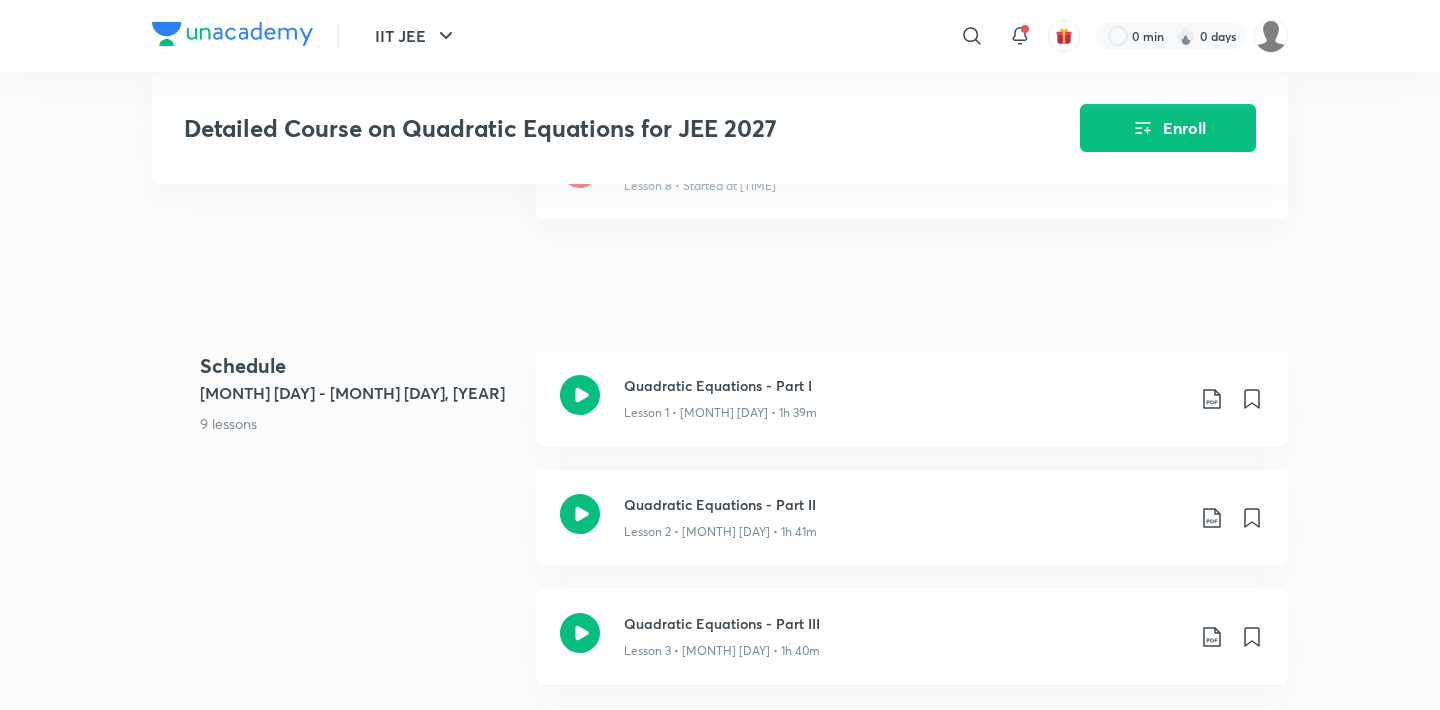 scroll, scrollTop: 1017, scrollLeft: 0, axis: vertical 